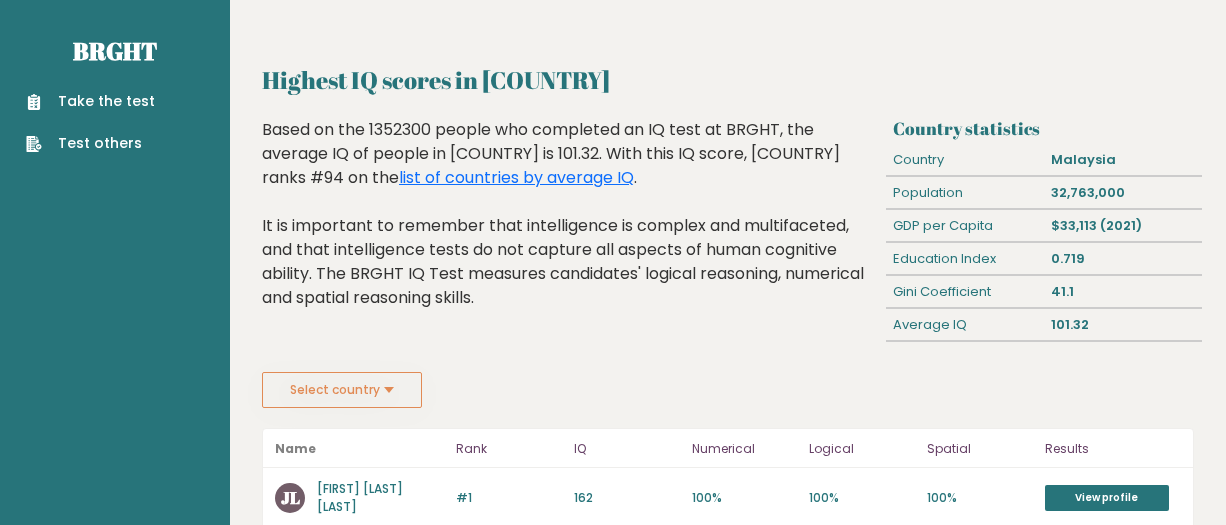 scroll, scrollTop: 0, scrollLeft: 0, axis: both 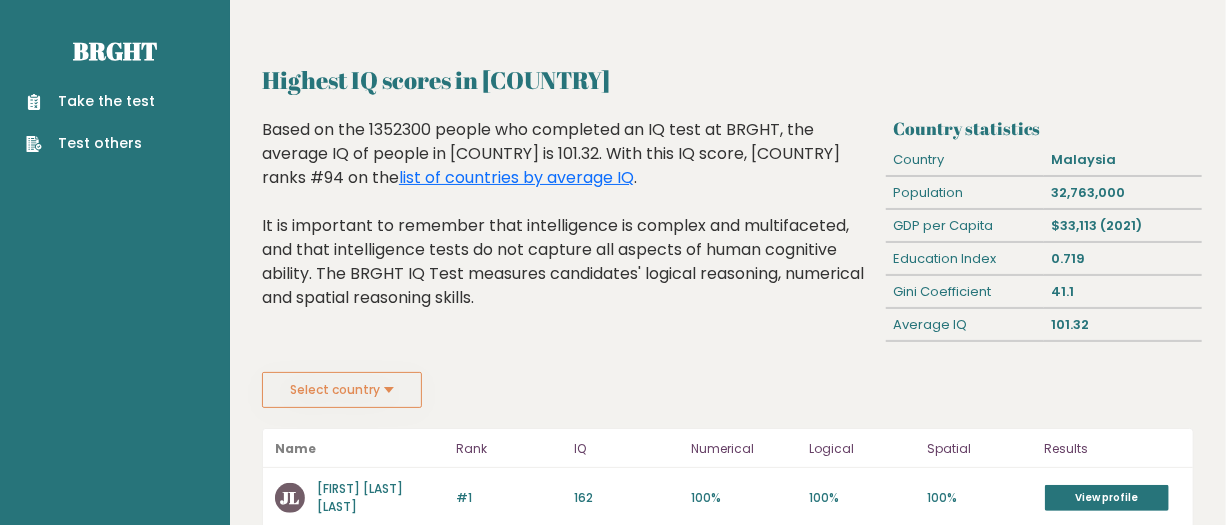 click on "Select country" at bounding box center [342, 390] 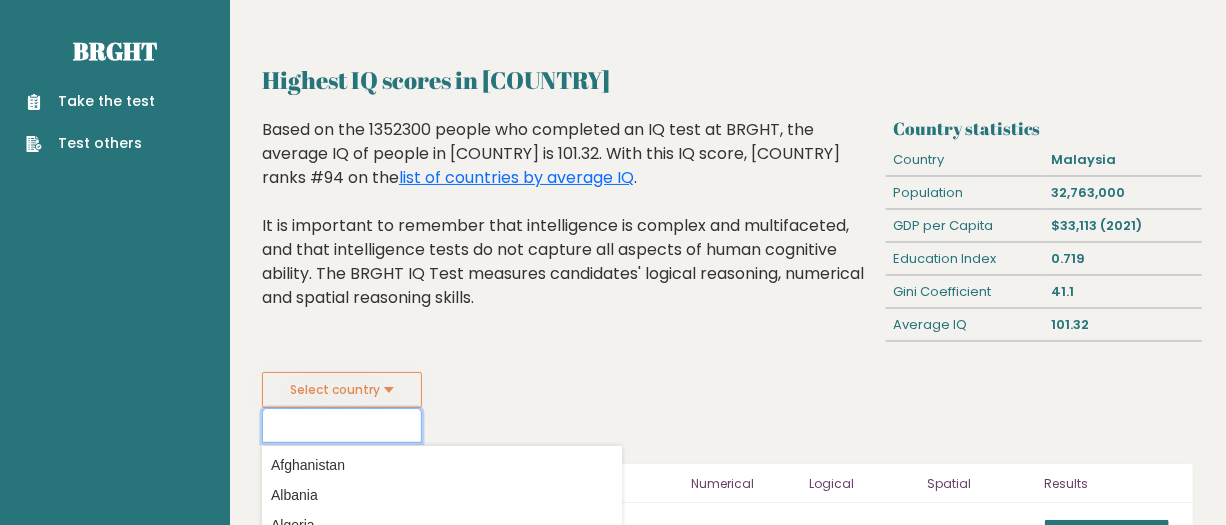 click at bounding box center [342, 425] 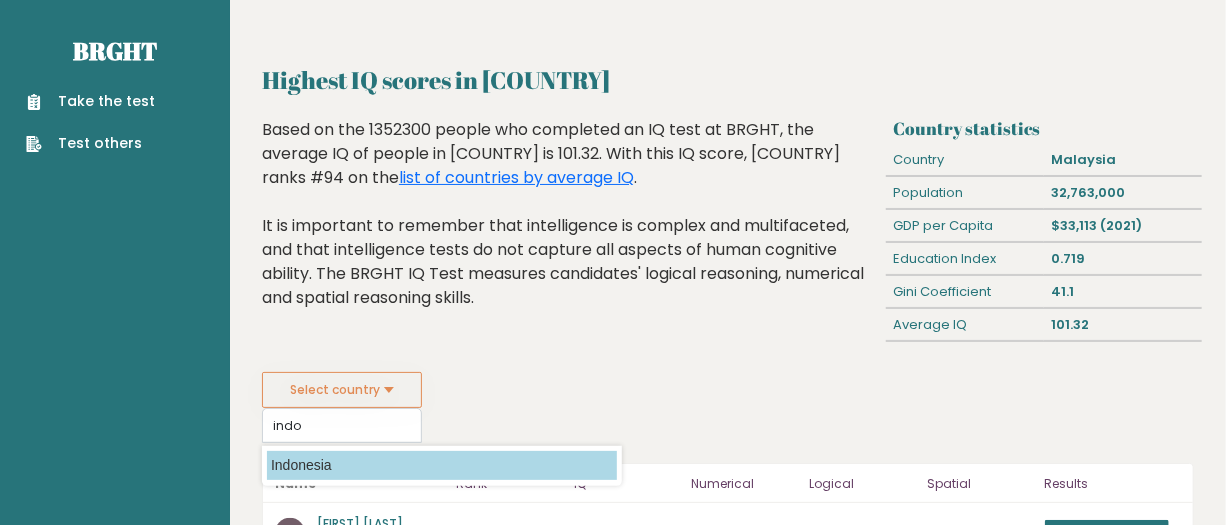 click on "Indonesia" at bounding box center (442, 465) 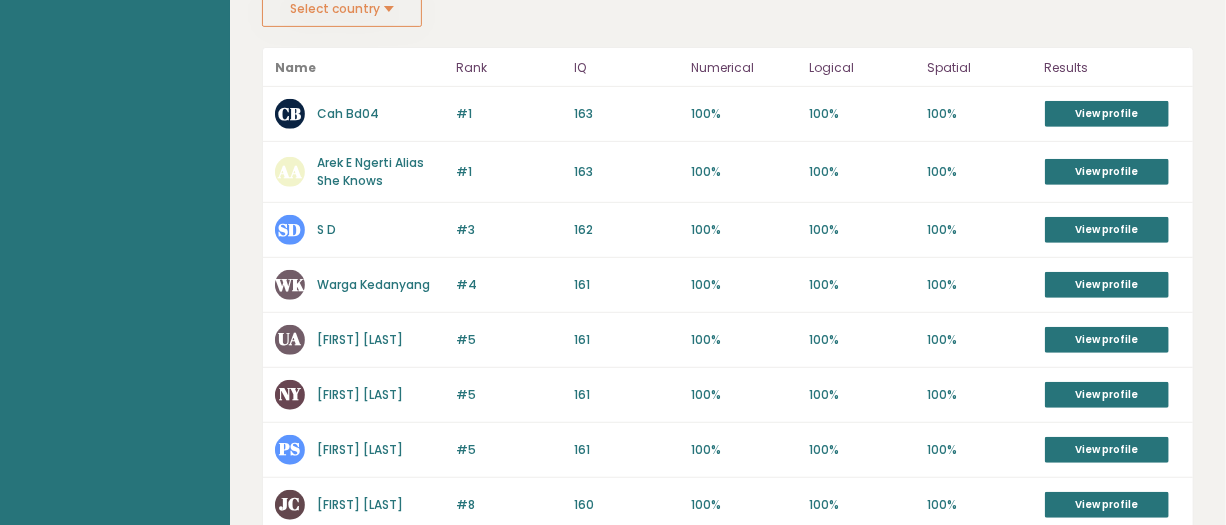 scroll, scrollTop: 179, scrollLeft: 0, axis: vertical 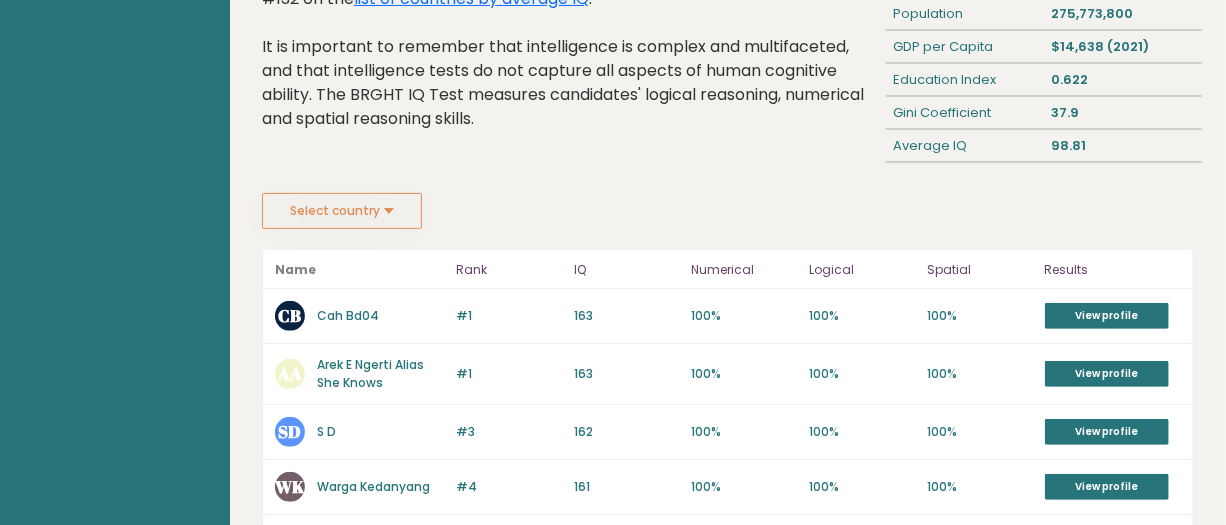 click on "Brght
Take the test
Test others" at bounding box center (115, 675) 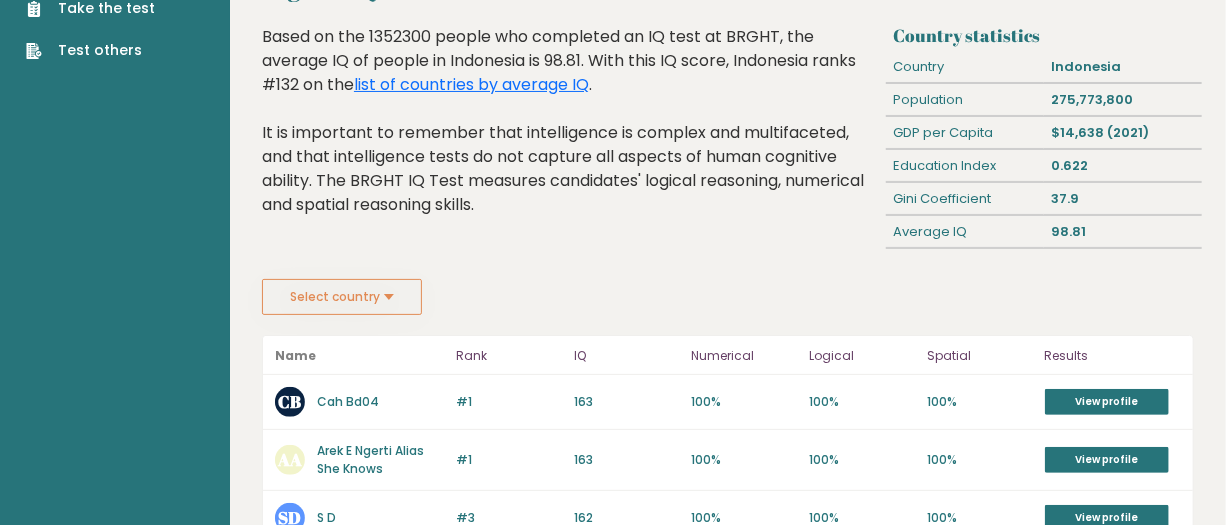 scroll, scrollTop: 90, scrollLeft: 0, axis: vertical 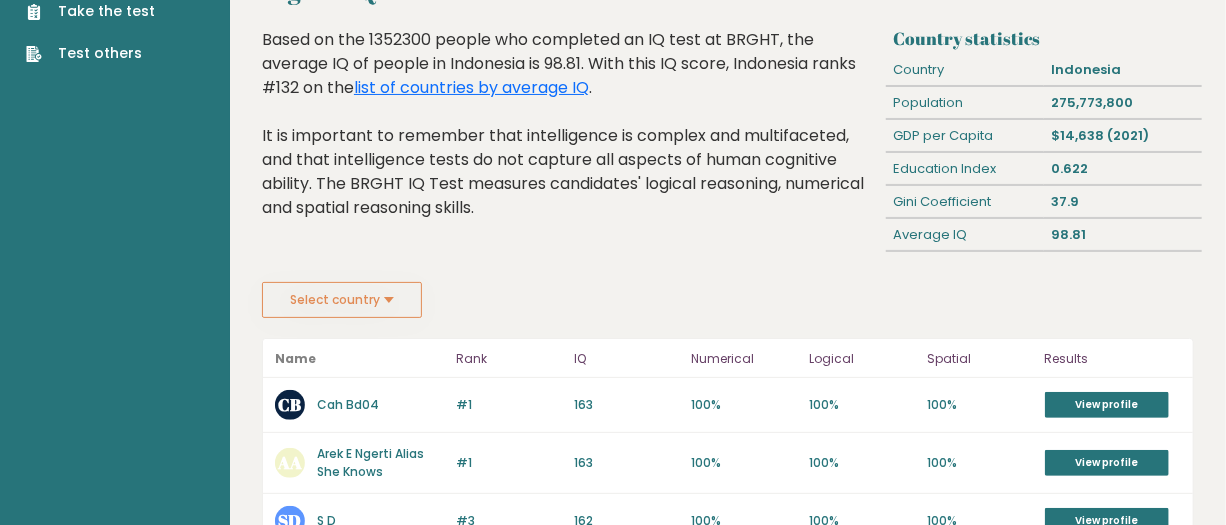 click on "Select country" at bounding box center (342, 300) 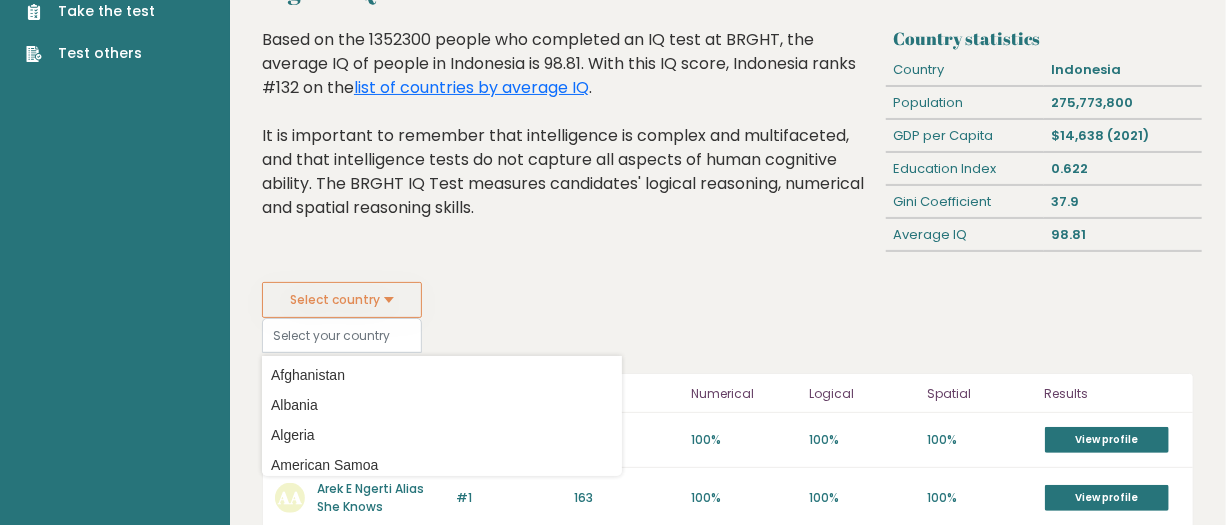 click on "Select country" at bounding box center [342, 300] 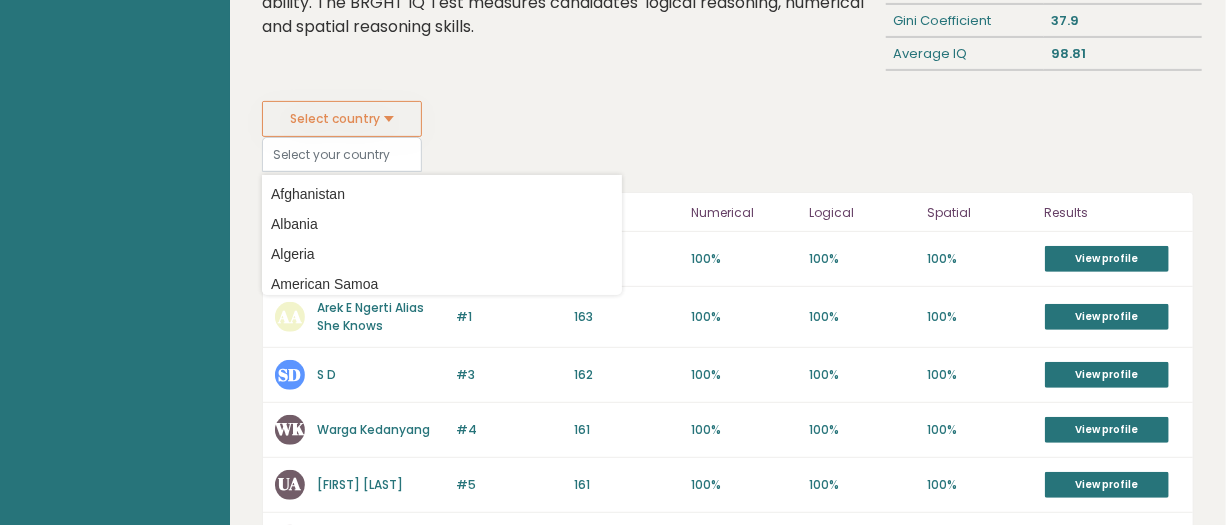 scroll, scrollTop: 272, scrollLeft: 0, axis: vertical 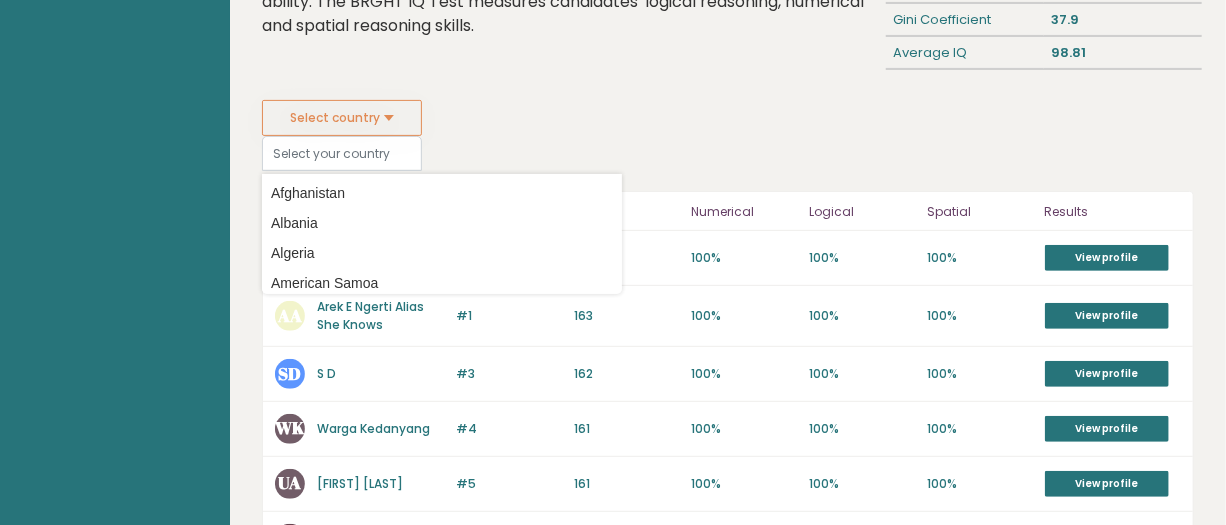 click on "Select country" at bounding box center [342, 118] 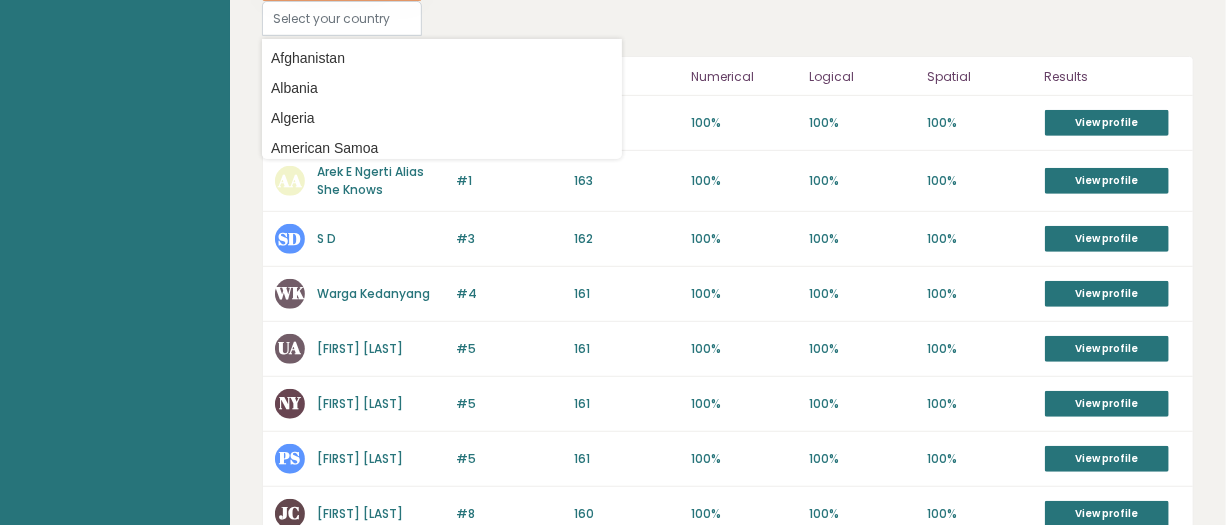 scroll, scrollTop: 454, scrollLeft: 0, axis: vertical 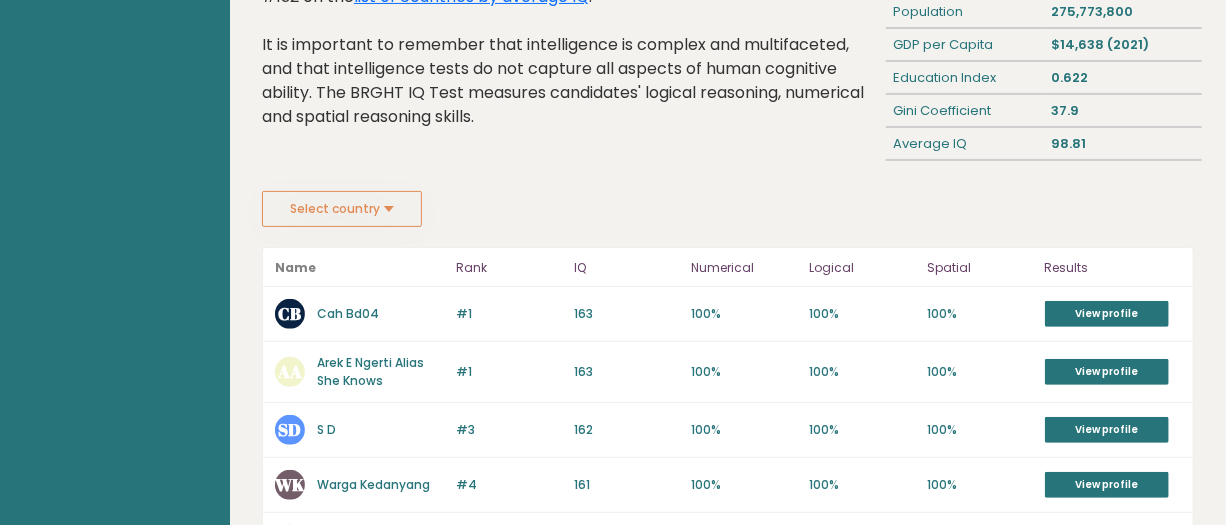 click on "Select country" at bounding box center (342, 209) 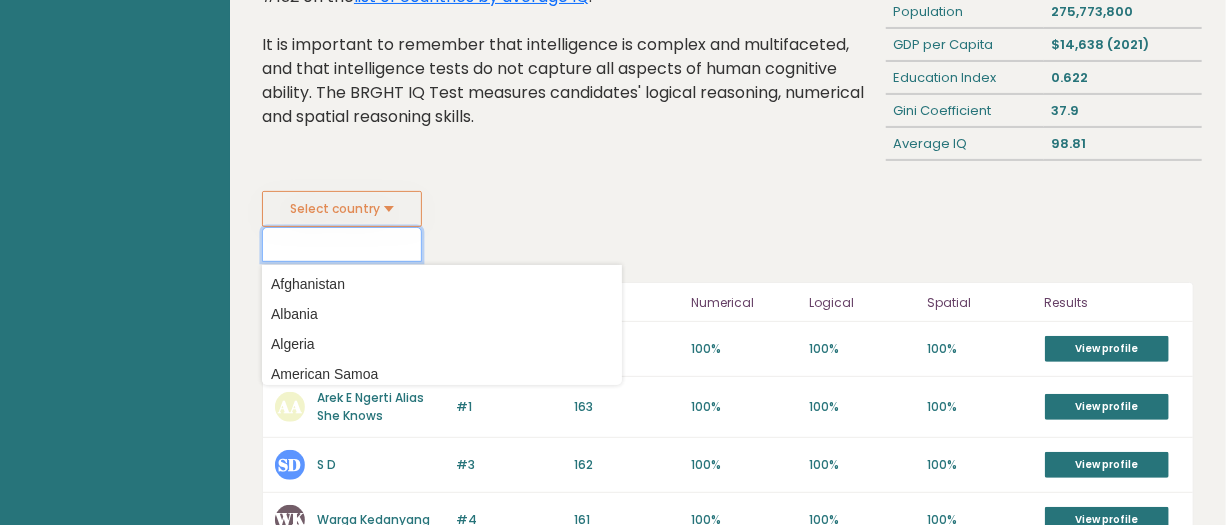 click at bounding box center (342, 244) 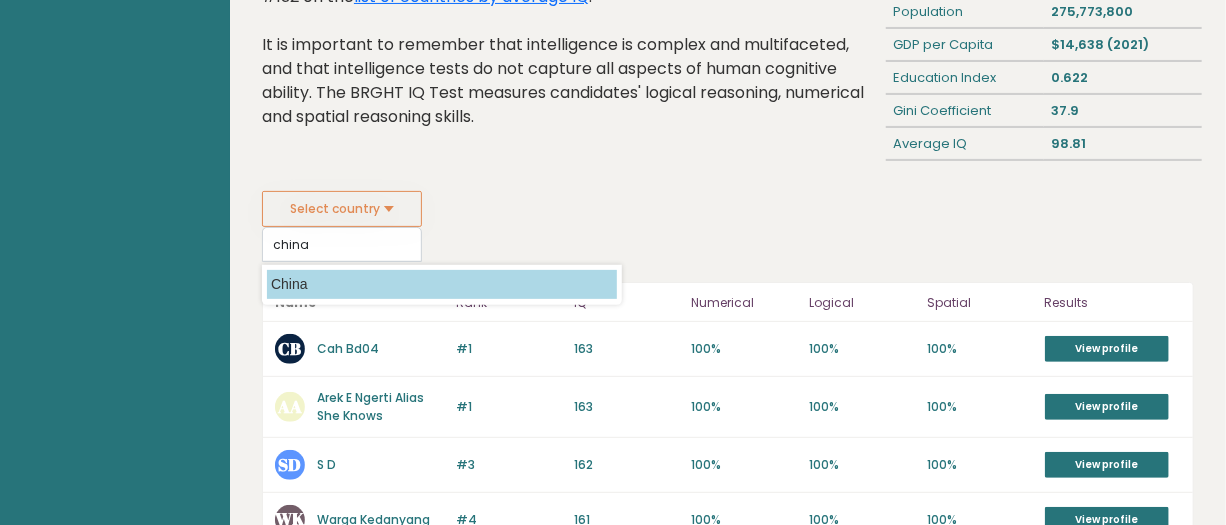 click on "China" at bounding box center [442, 284] 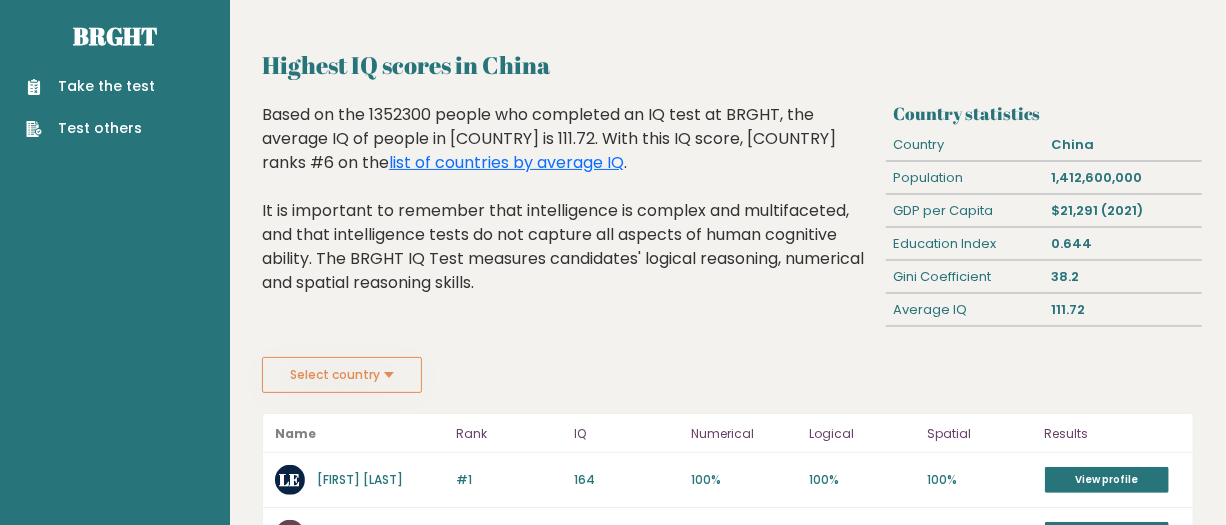 scroll, scrollTop: 0, scrollLeft: 0, axis: both 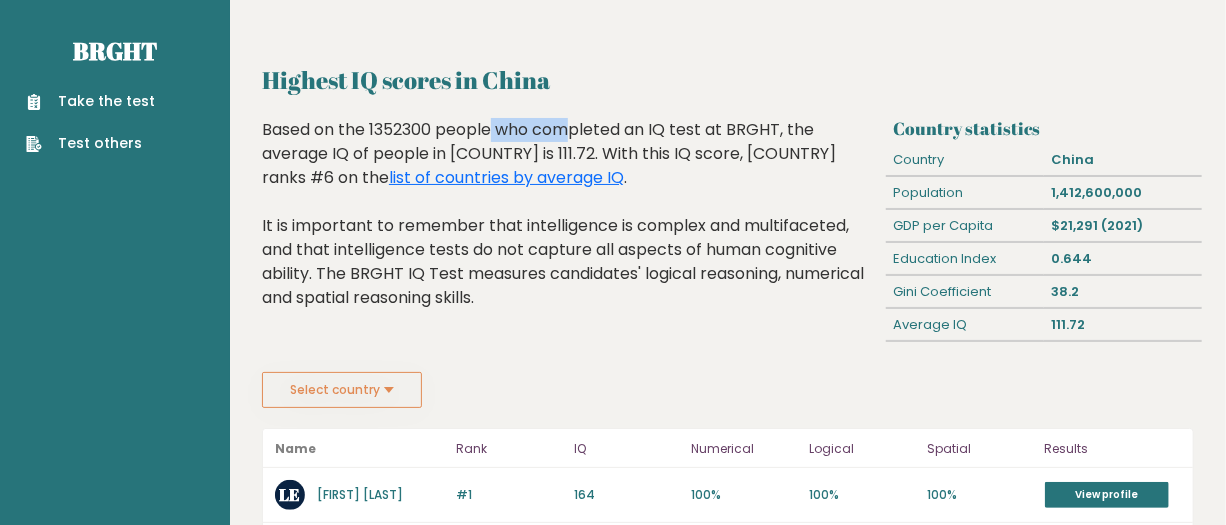 drag, startPoint x: 367, startPoint y: 137, endPoint x: 434, endPoint y: 131, distance: 67.26812 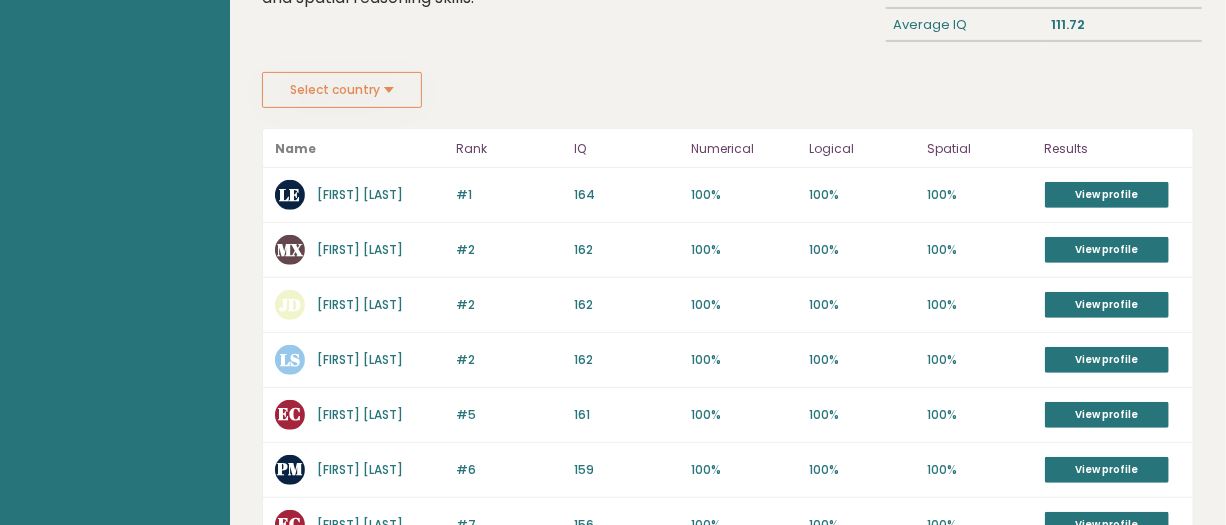 scroll, scrollTop: 272, scrollLeft: 0, axis: vertical 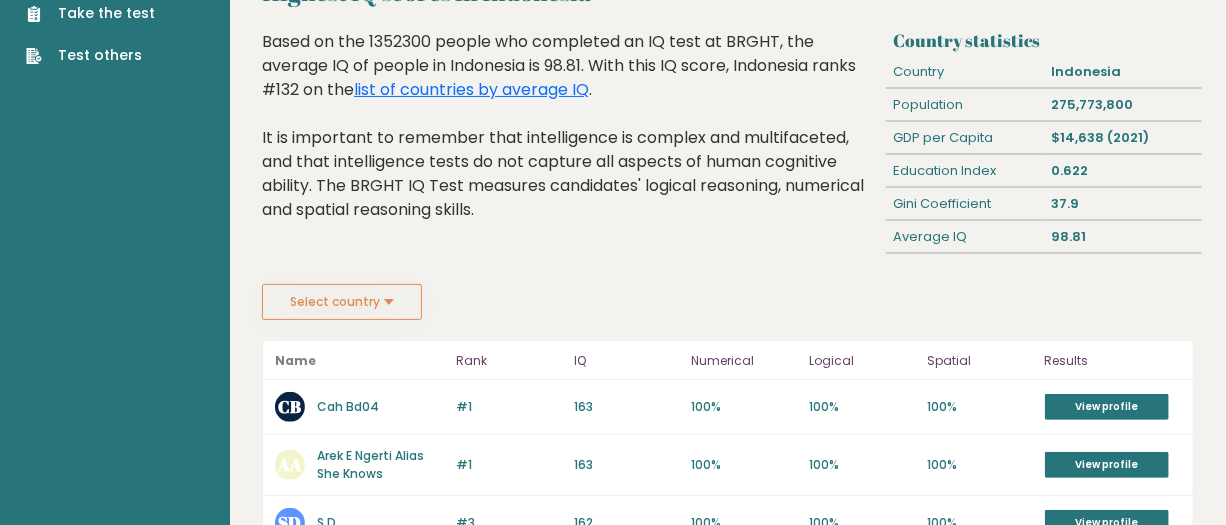drag, startPoint x: 641, startPoint y: 233, endPoint x: 474, endPoint y: 245, distance: 167.43059 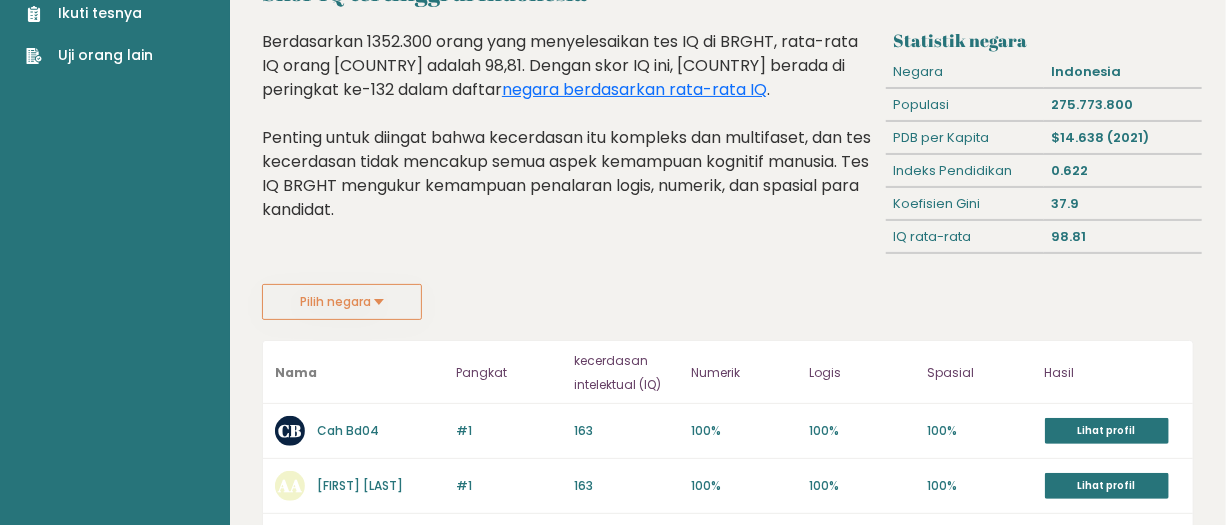 click on "Cerah
Ikuti tesnya
Uji orang lain" at bounding box center [115, 772] 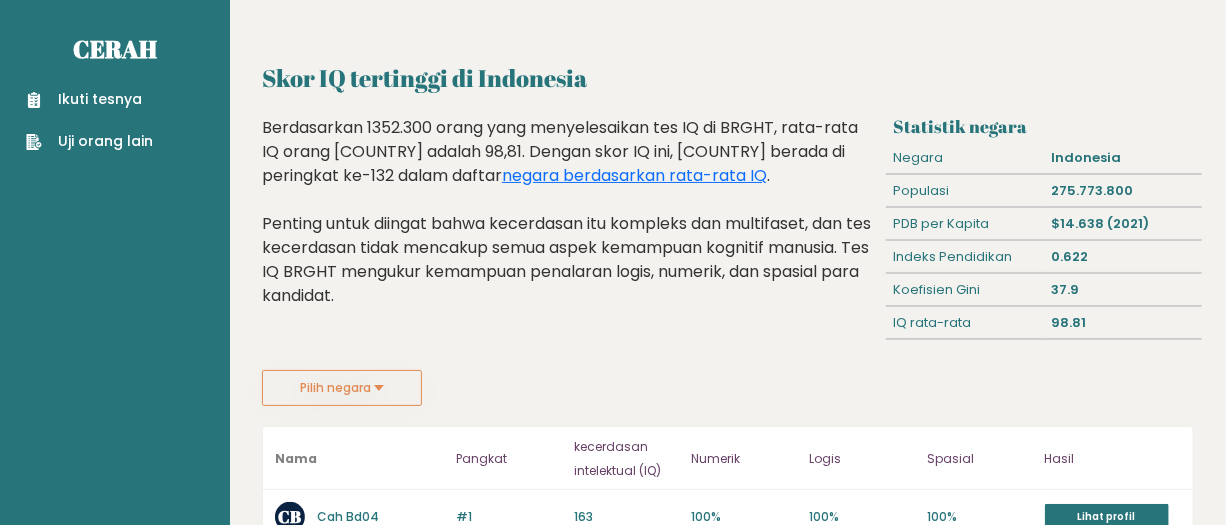 scroll, scrollTop: 0, scrollLeft: 0, axis: both 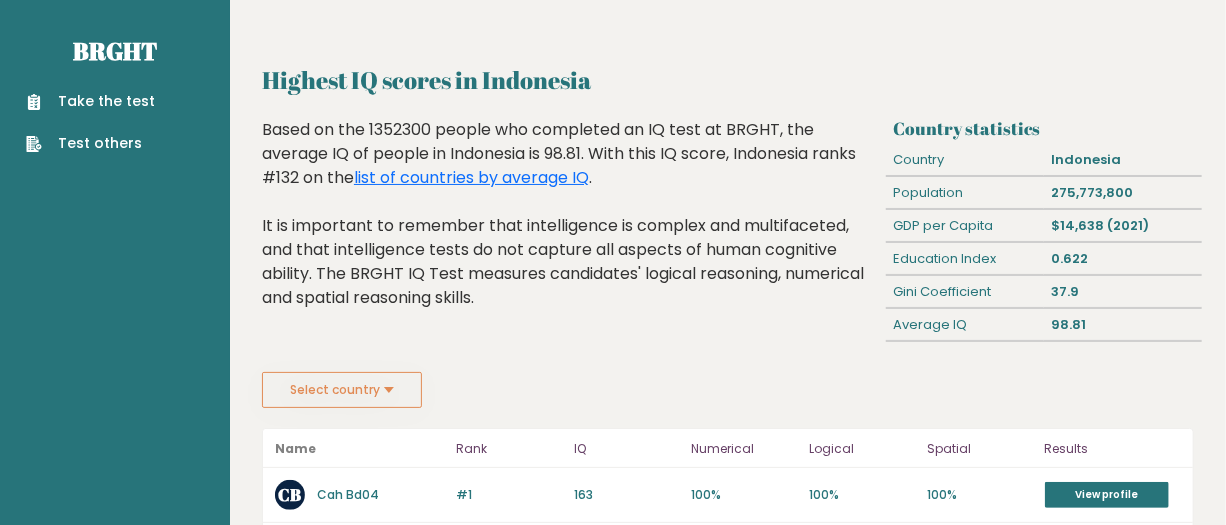 click on "Select country" at bounding box center (342, 390) 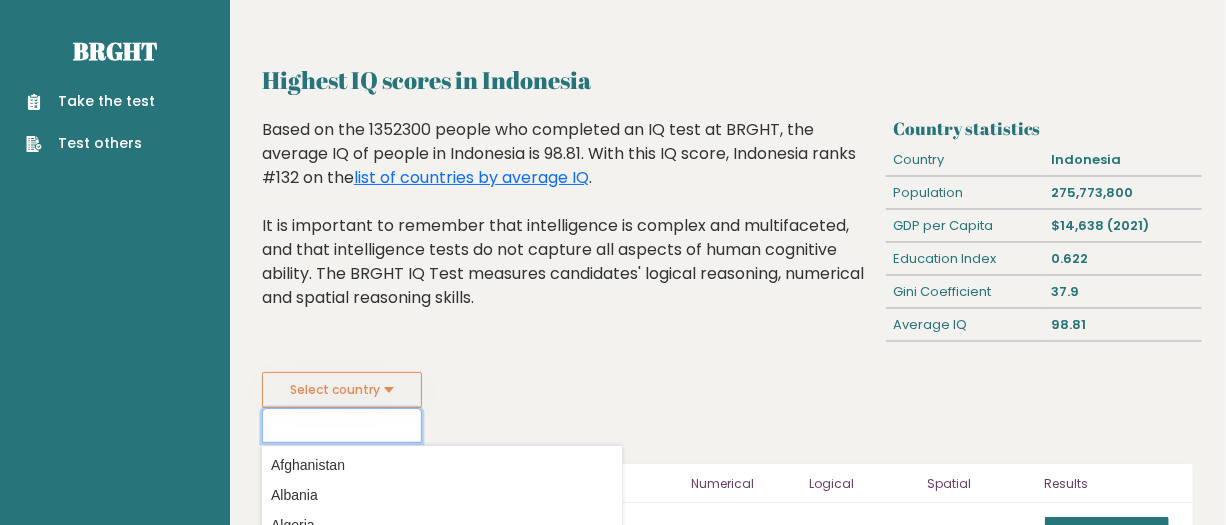 click at bounding box center (342, 425) 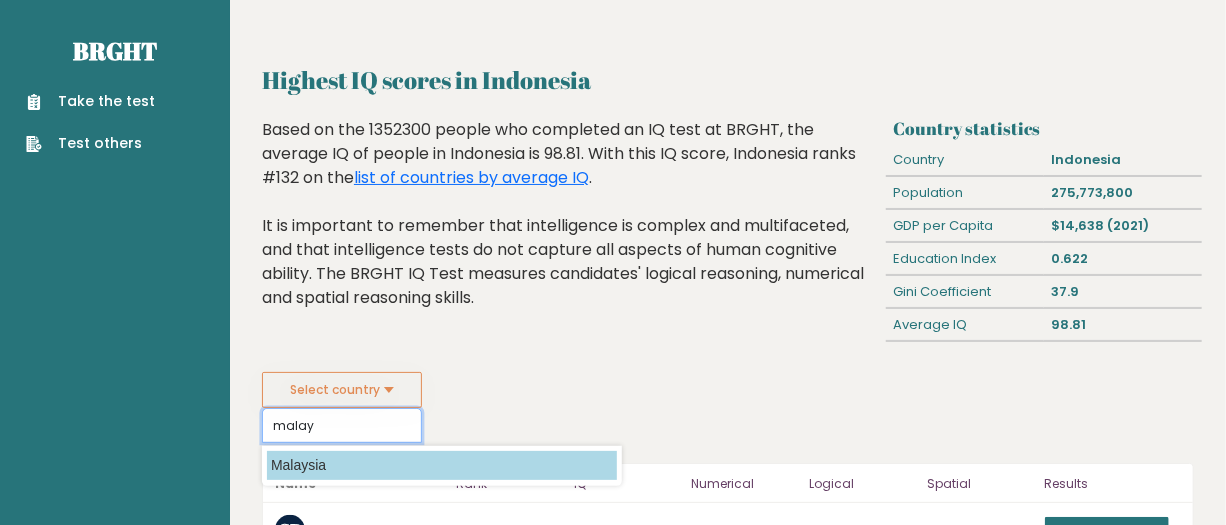 type on "malay" 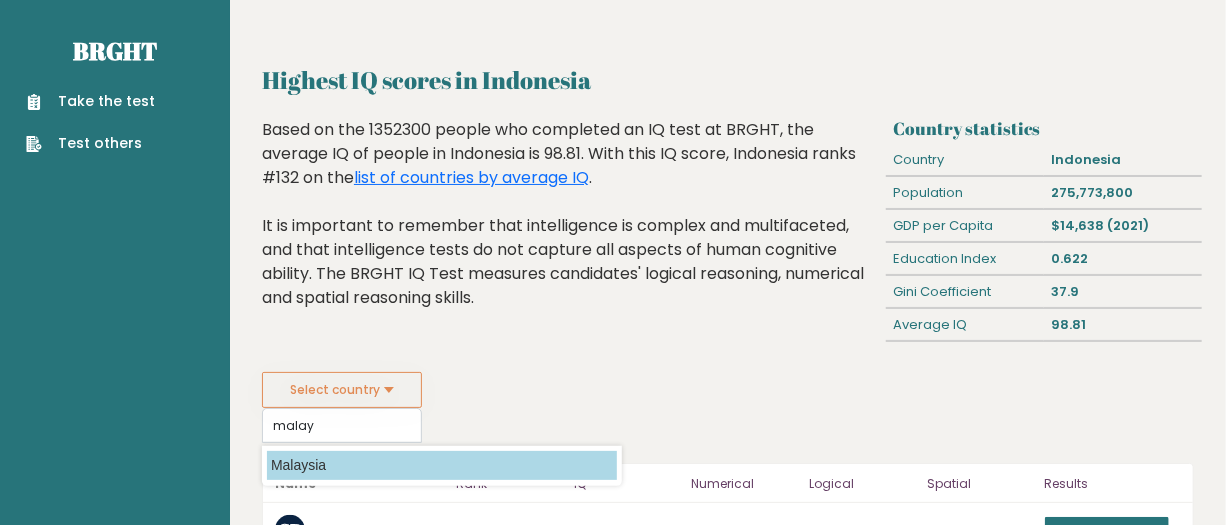 click on "Malaysia" at bounding box center [442, 465] 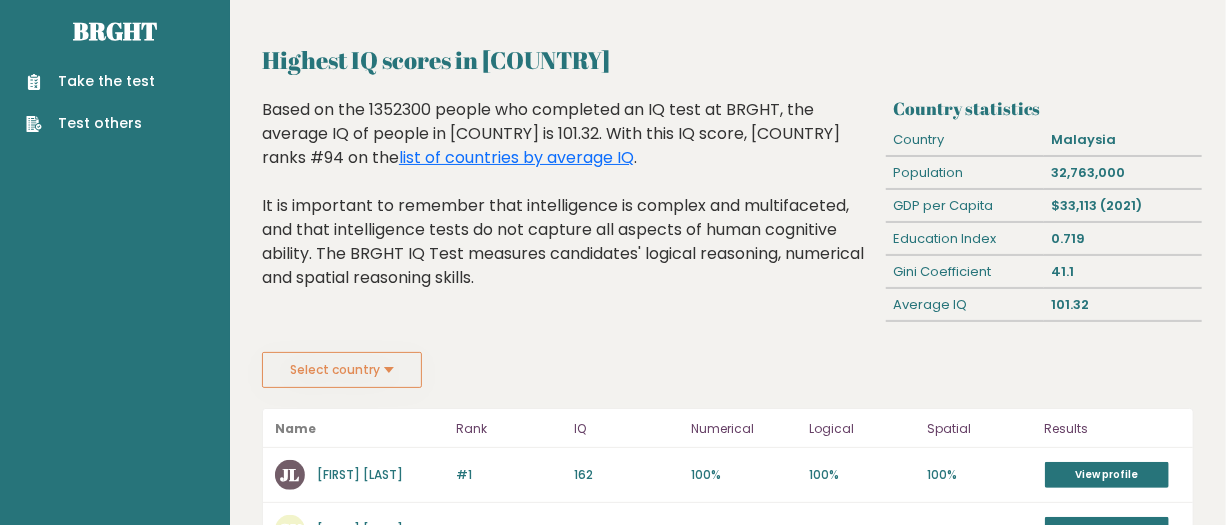 scroll, scrollTop: 0, scrollLeft: 0, axis: both 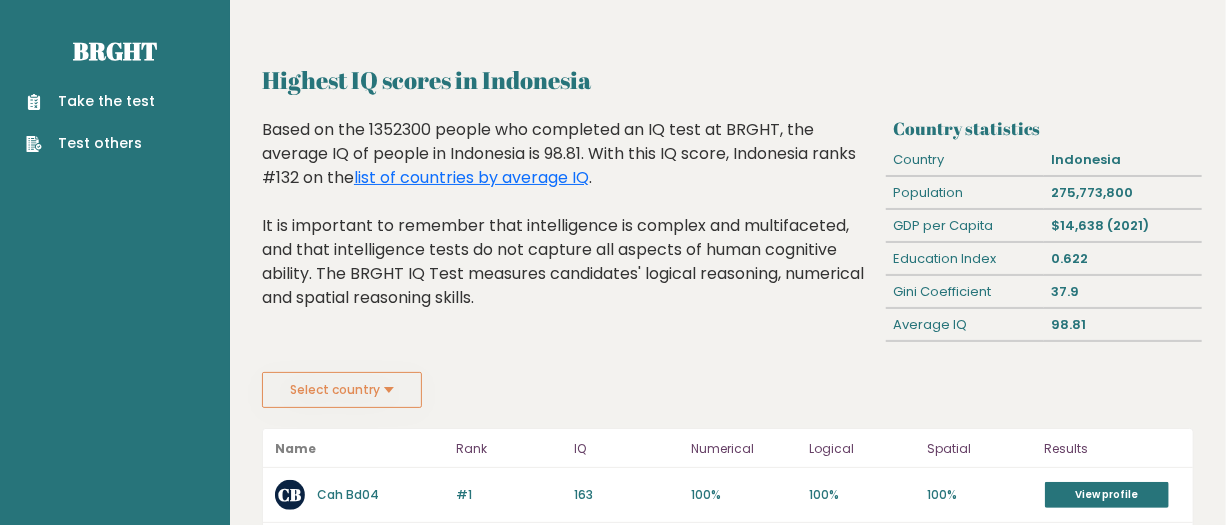 click on "Select country" at bounding box center (342, 390) 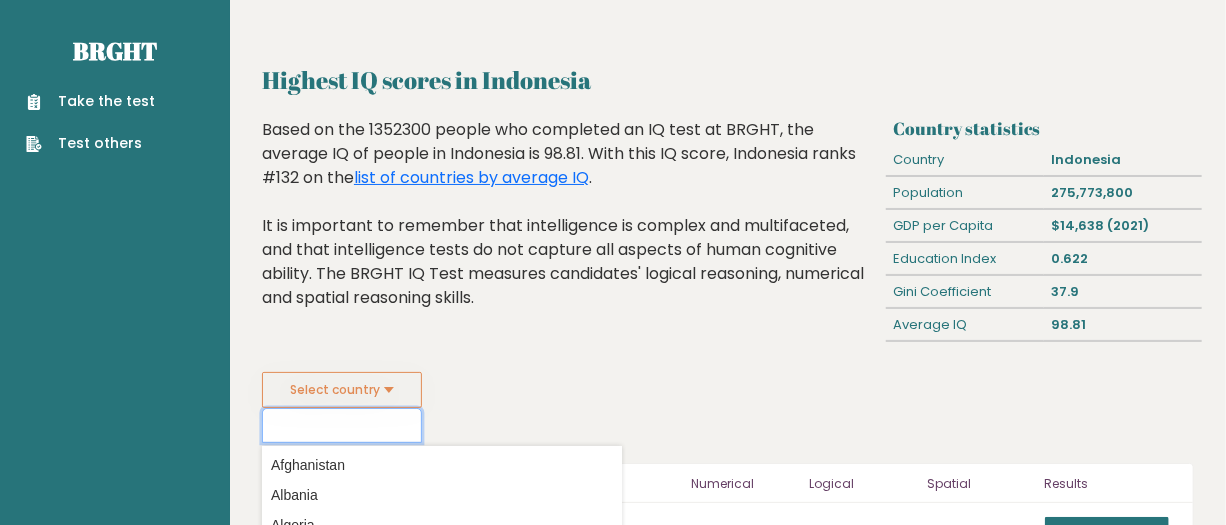 click at bounding box center [342, 425] 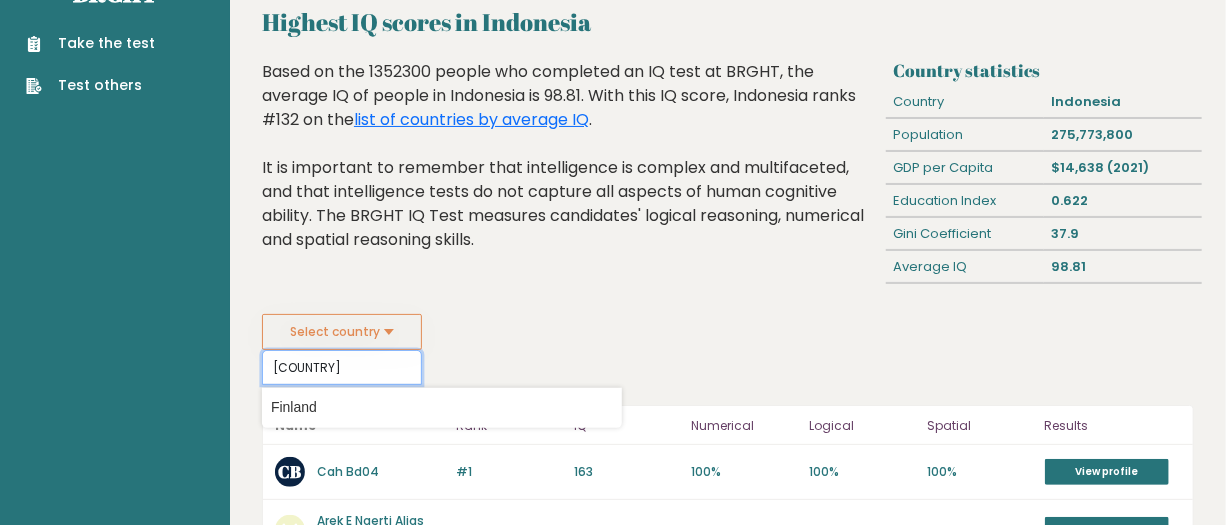 scroll, scrollTop: 90, scrollLeft: 0, axis: vertical 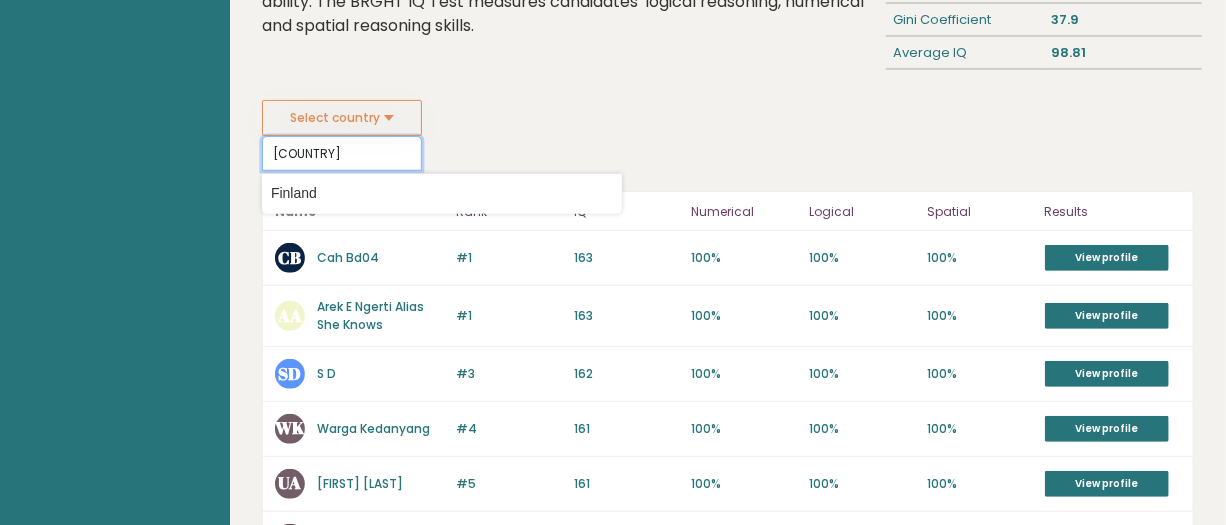 click on "finlan" at bounding box center [342, 153] 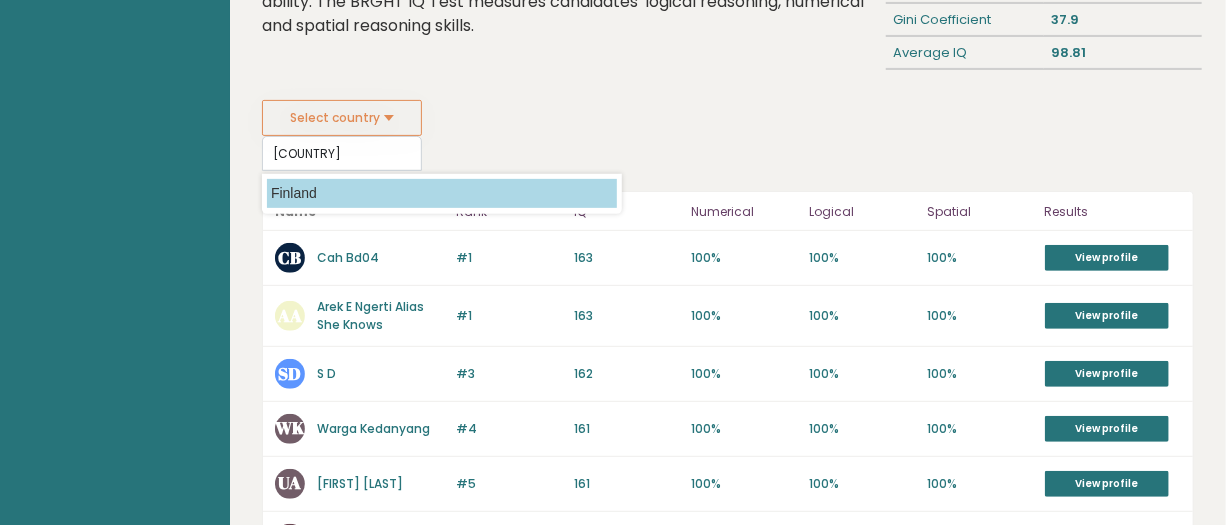 click on "Finland" at bounding box center [442, 193] 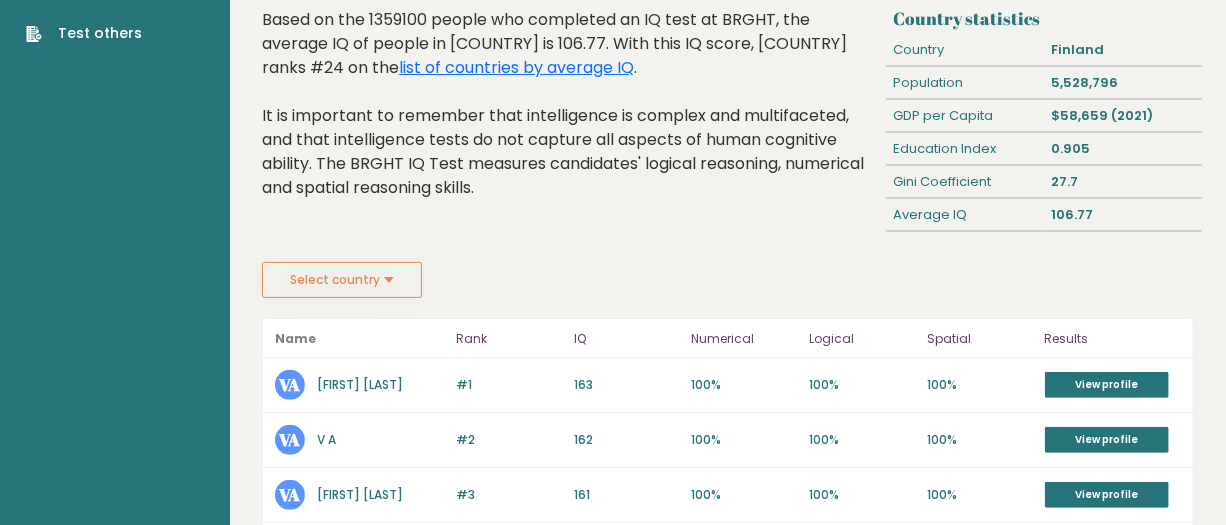 scroll, scrollTop: 0, scrollLeft: 0, axis: both 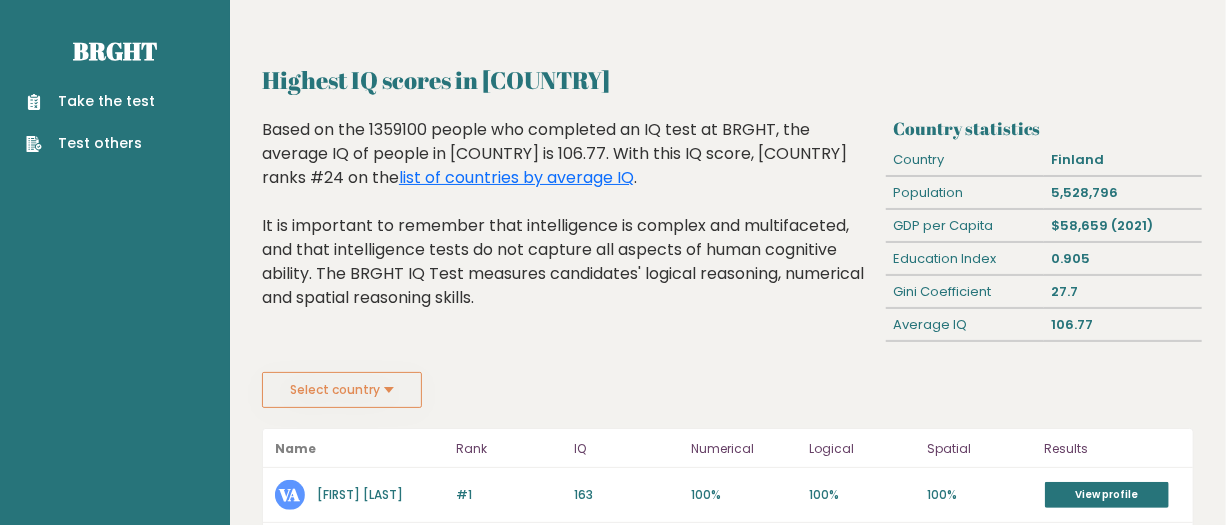 click on "Test others" at bounding box center (90, 143) 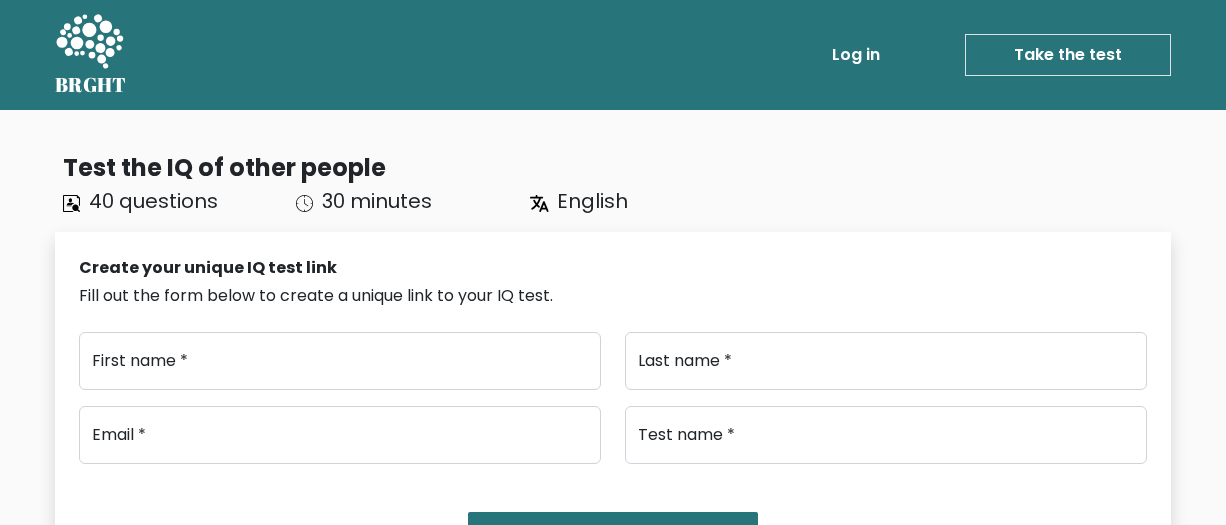 scroll, scrollTop: 0, scrollLeft: 0, axis: both 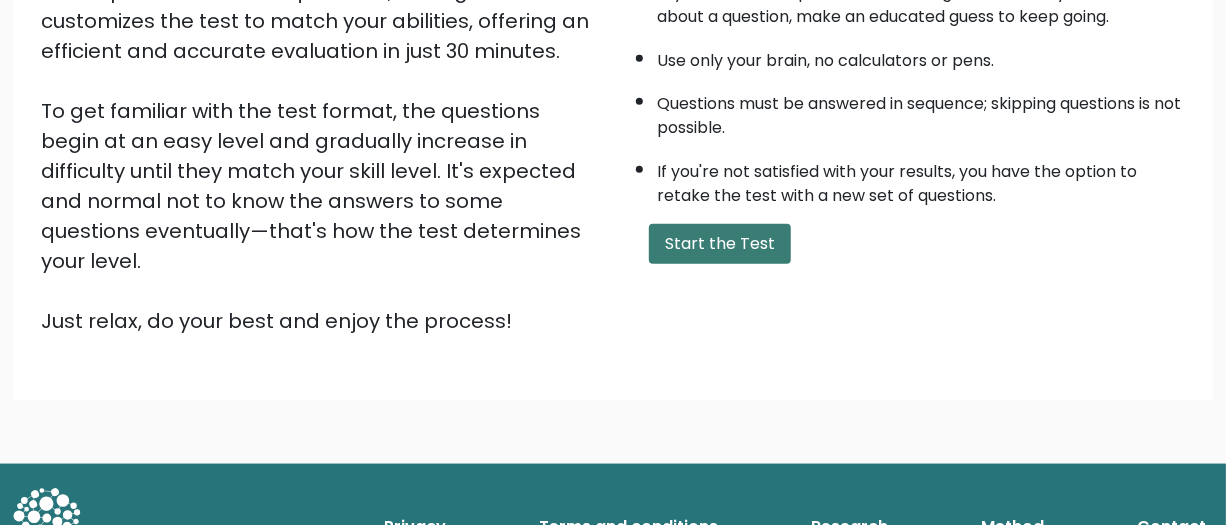 click on "Start the Test" at bounding box center (720, 244) 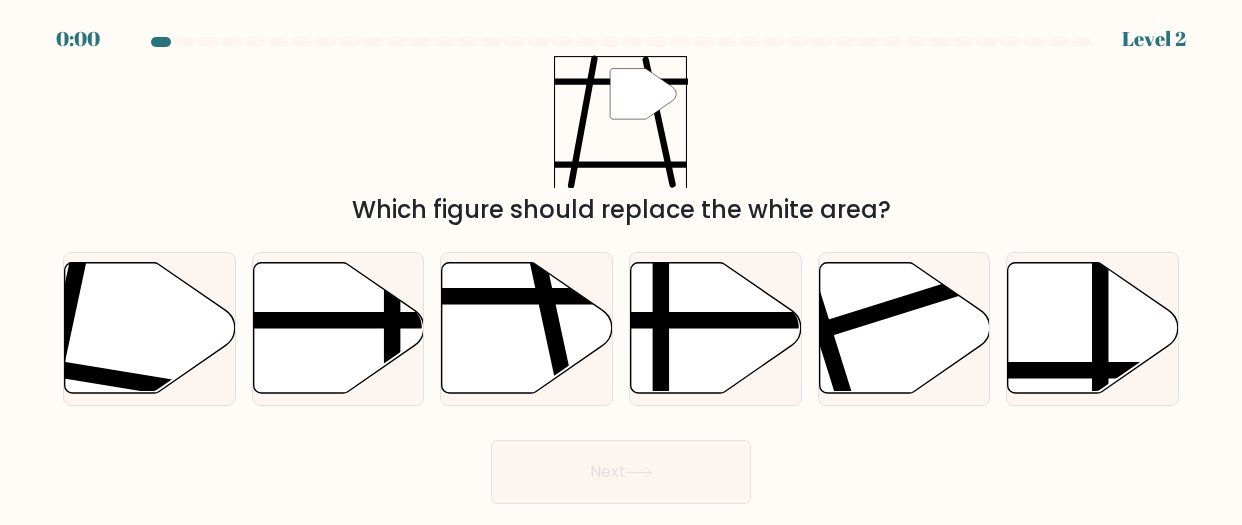 scroll, scrollTop: 0, scrollLeft: 0, axis: both 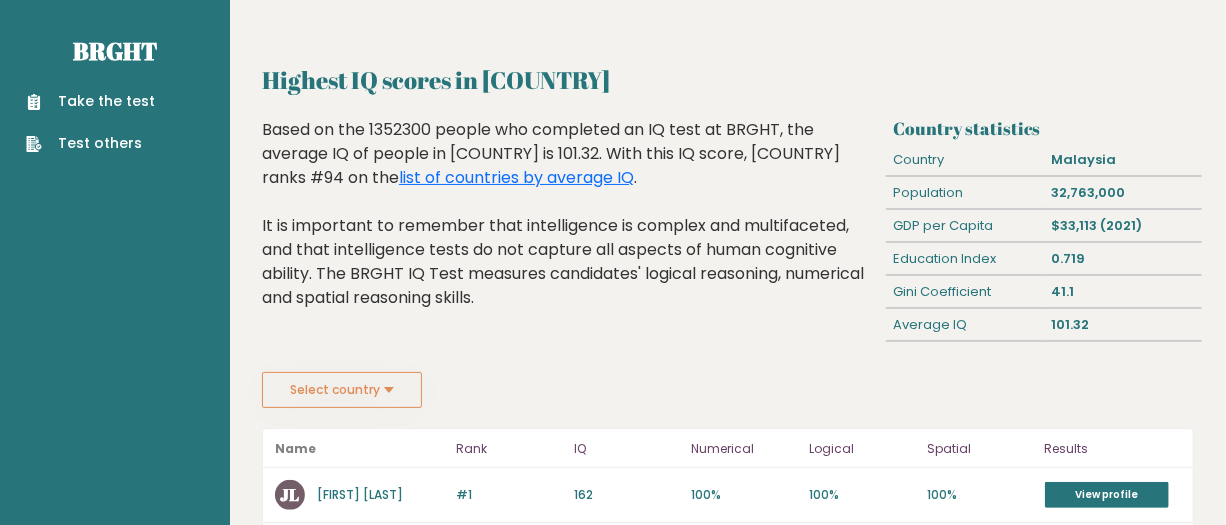 click on "Brght
Take the test
Test others" at bounding box center (115, 851) 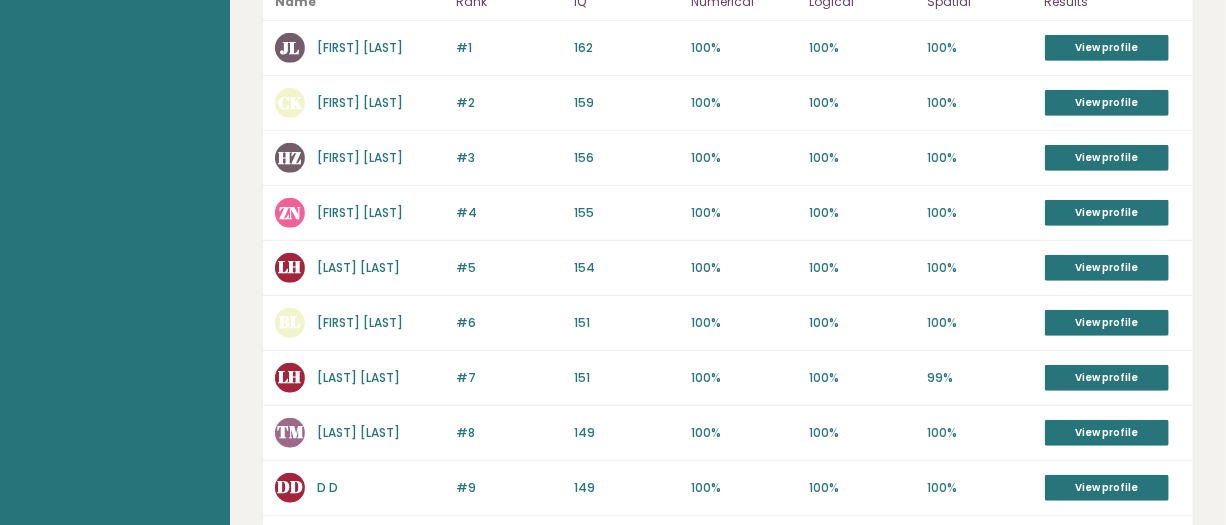 scroll, scrollTop: 454, scrollLeft: 0, axis: vertical 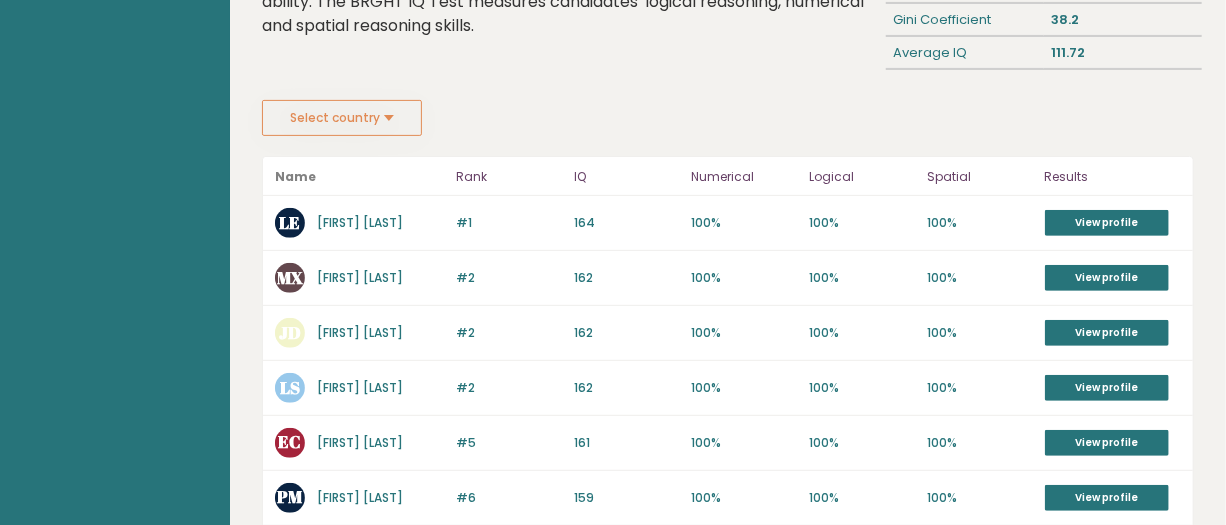 click on "Select country" at bounding box center (342, 118) 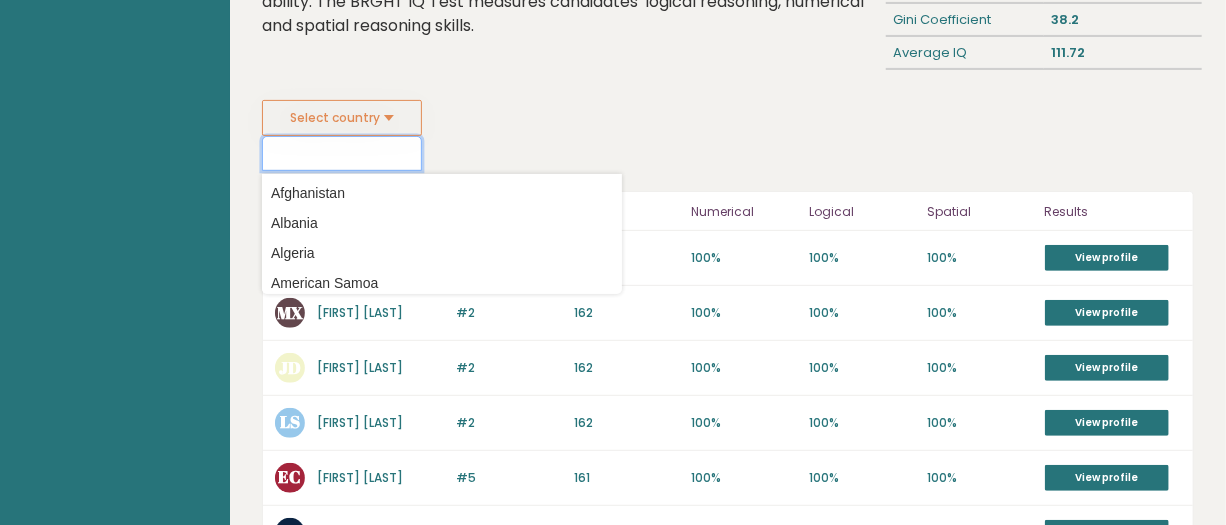 click at bounding box center [342, 153] 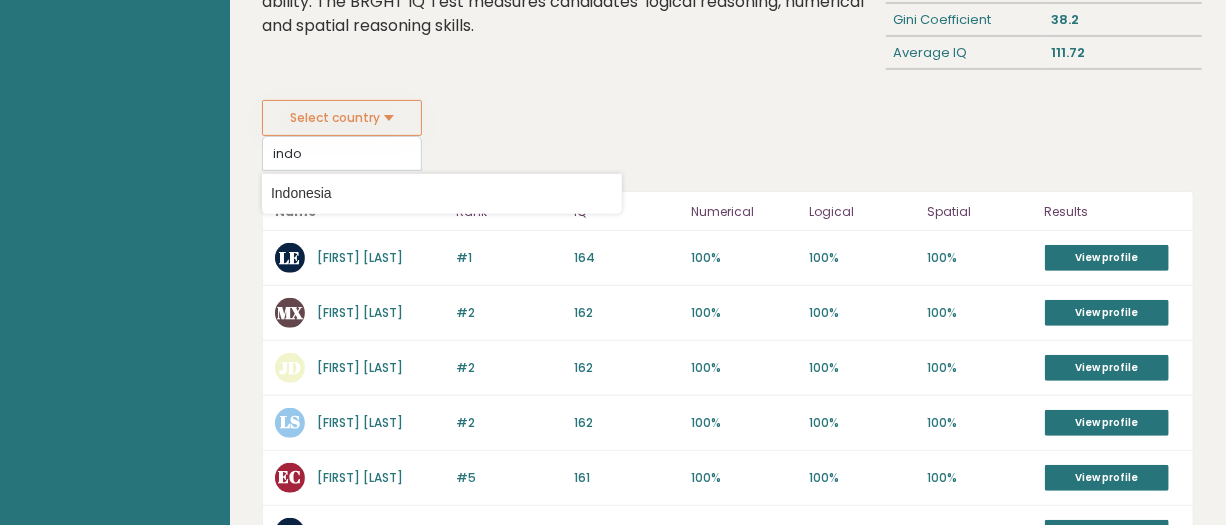 click on "Indonesia" at bounding box center [442, 193] 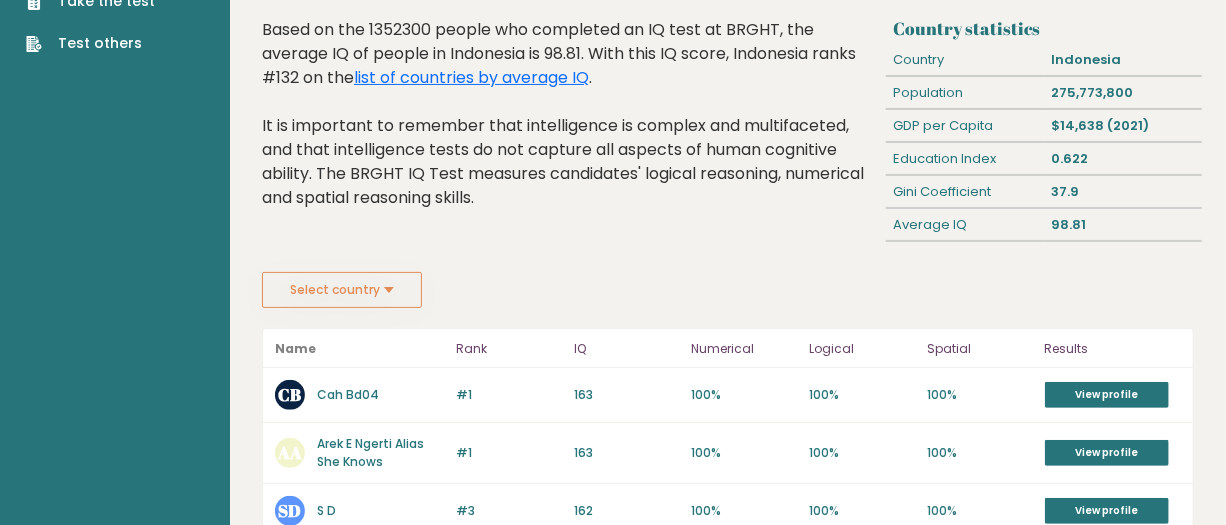 scroll, scrollTop: 88, scrollLeft: 0, axis: vertical 